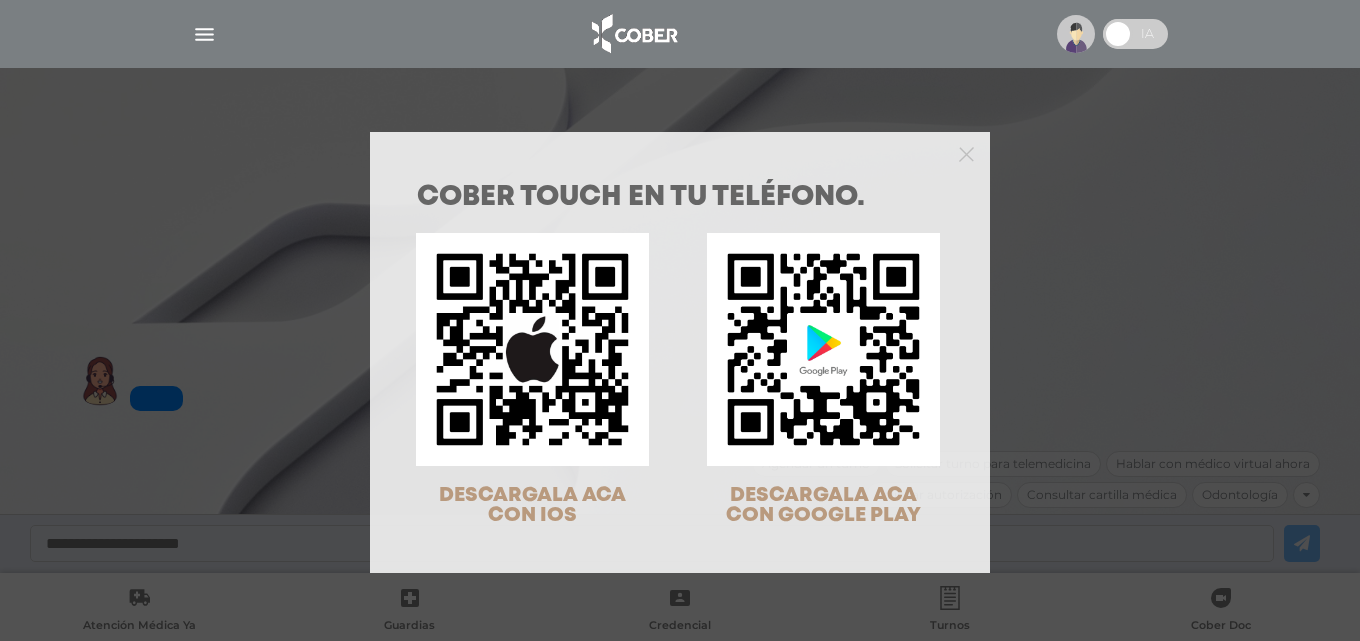 scroll, scrollTop: 0, scrollLeft: 0, axis: both 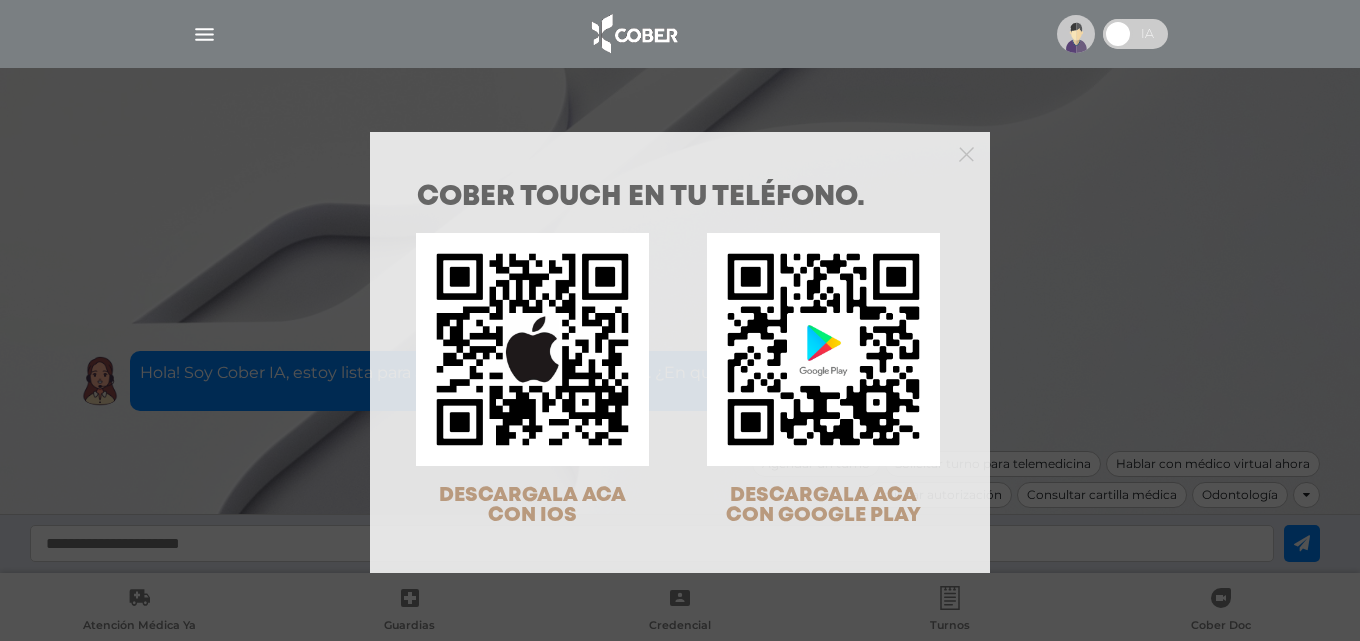 click at bounding box center (680, 152) 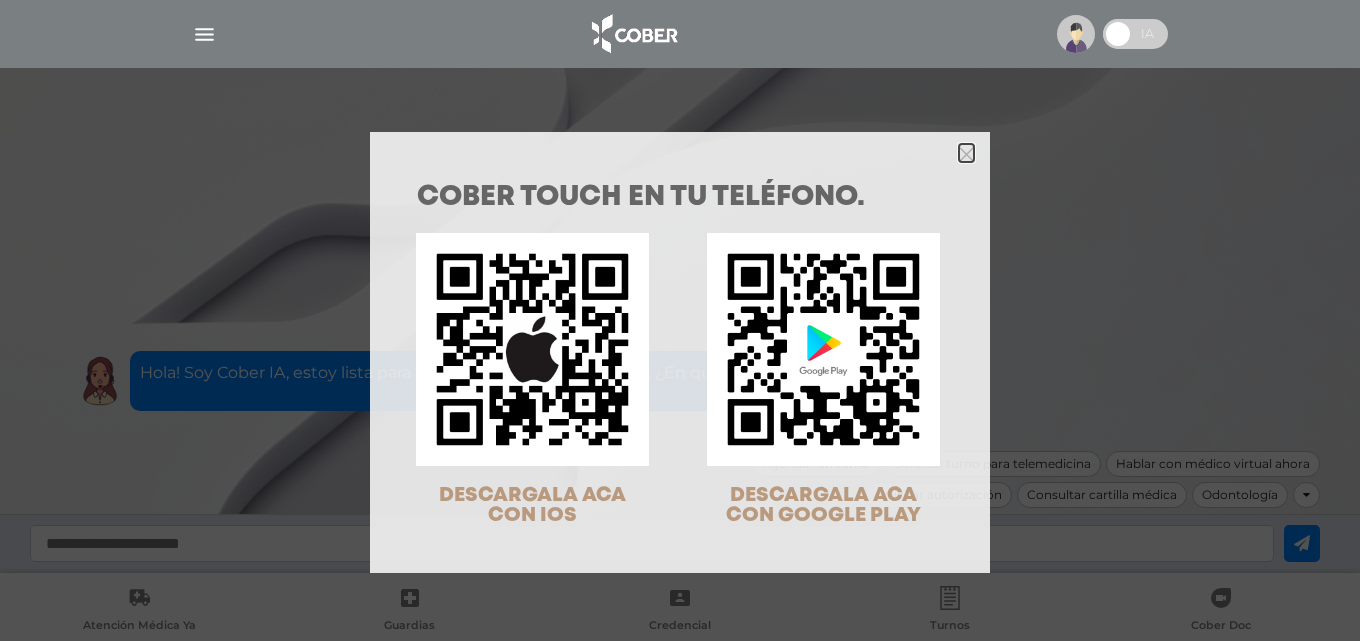 click at bounding box center [966, 154] 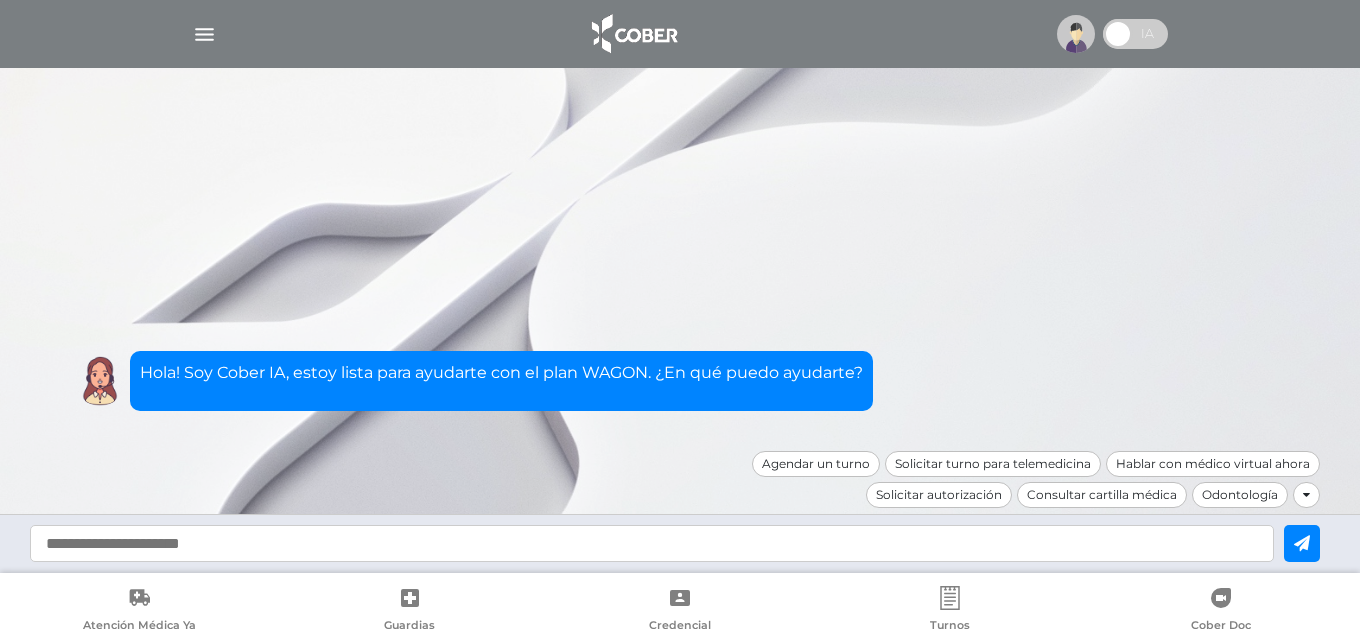 click at bounding box center (204, 34) 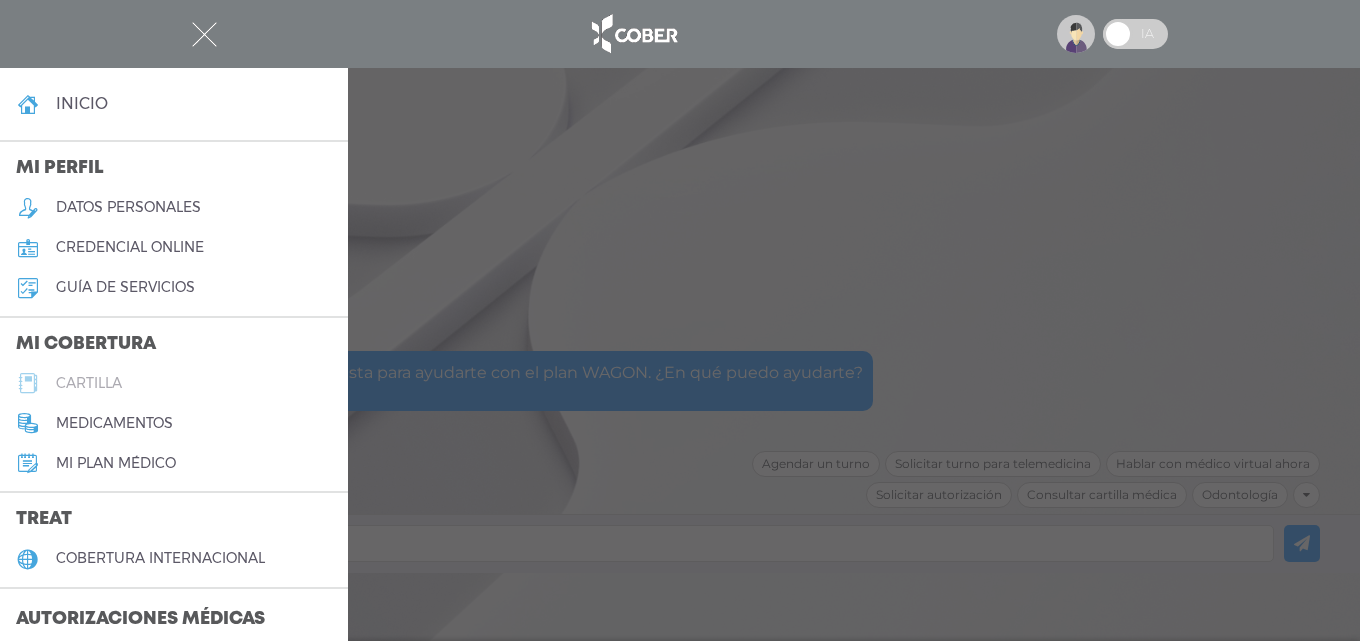 click on "cartilla" at bounding box center [174, 383] 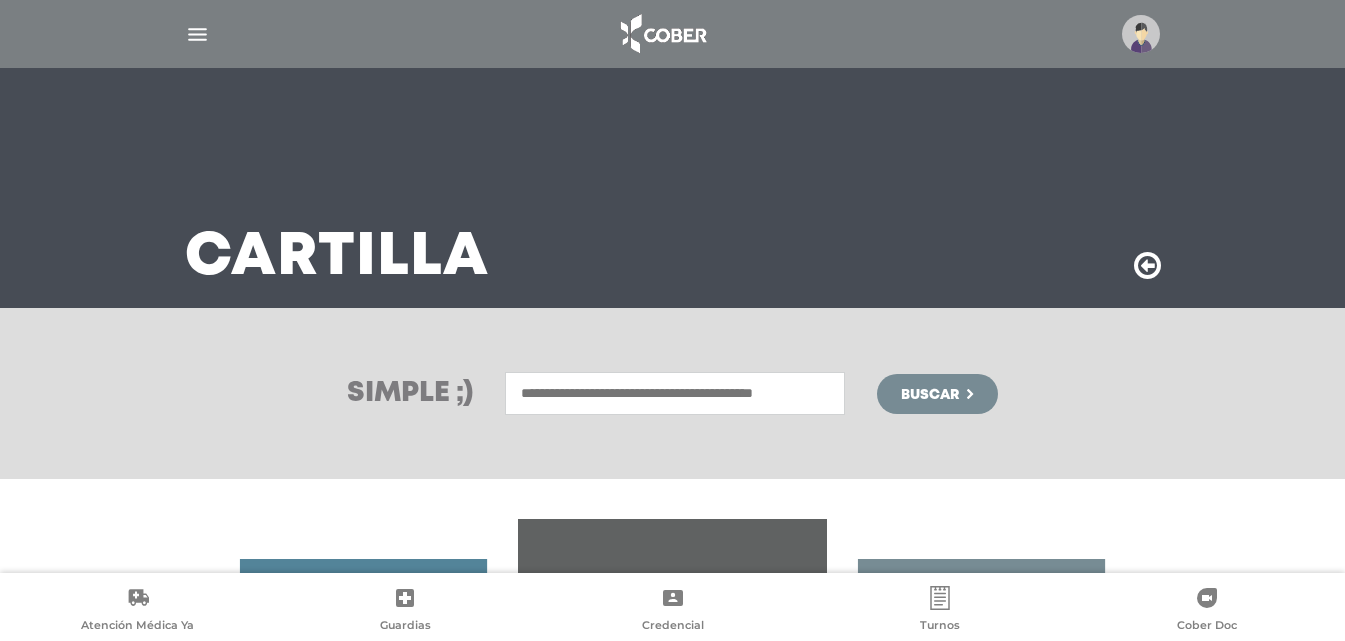 scroll, scrollTop: 100, scrollLeft: 0, axis: vertical 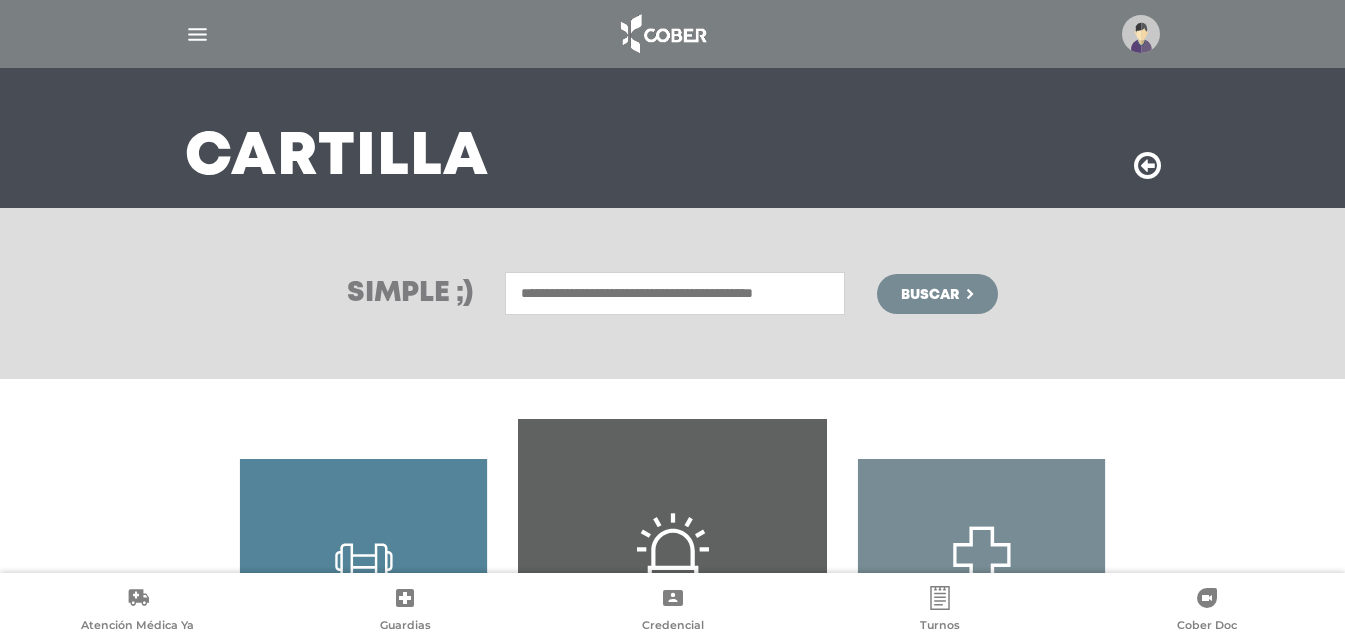 click on "Simple ;)
Buscar" at bounding box center [672, 293] 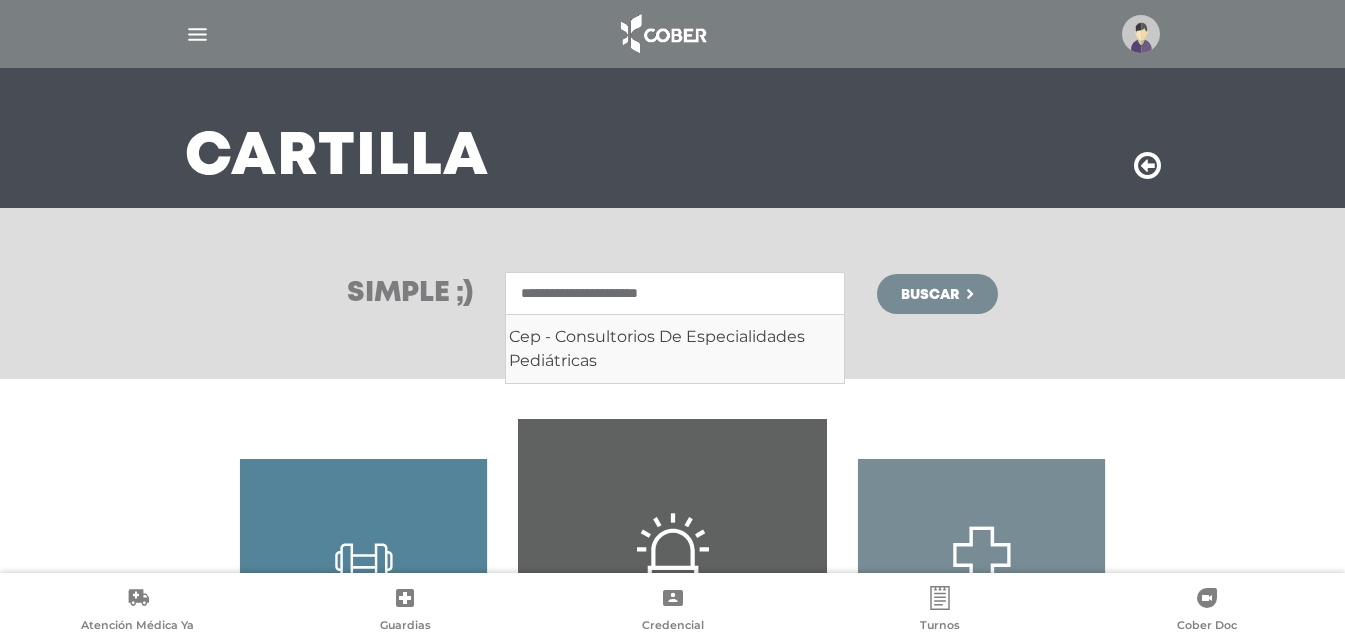 type on "**********" 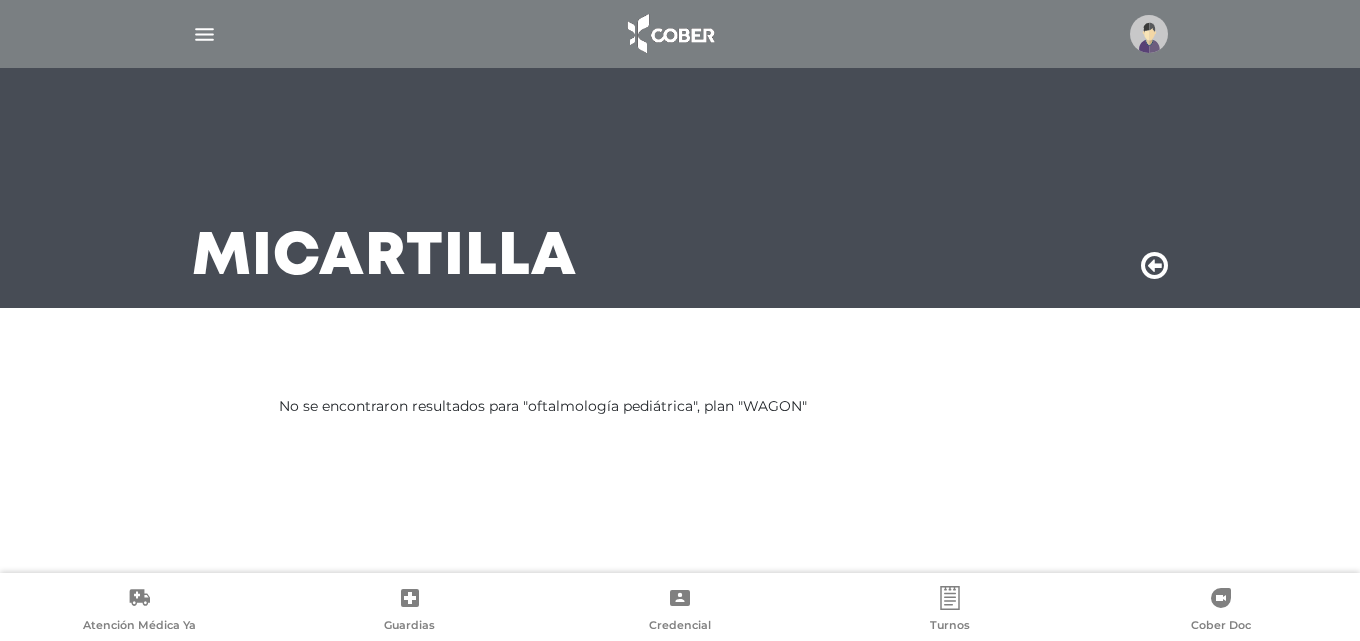 scroll, scrollTop: 0, scrollLeft: 0, axis: both 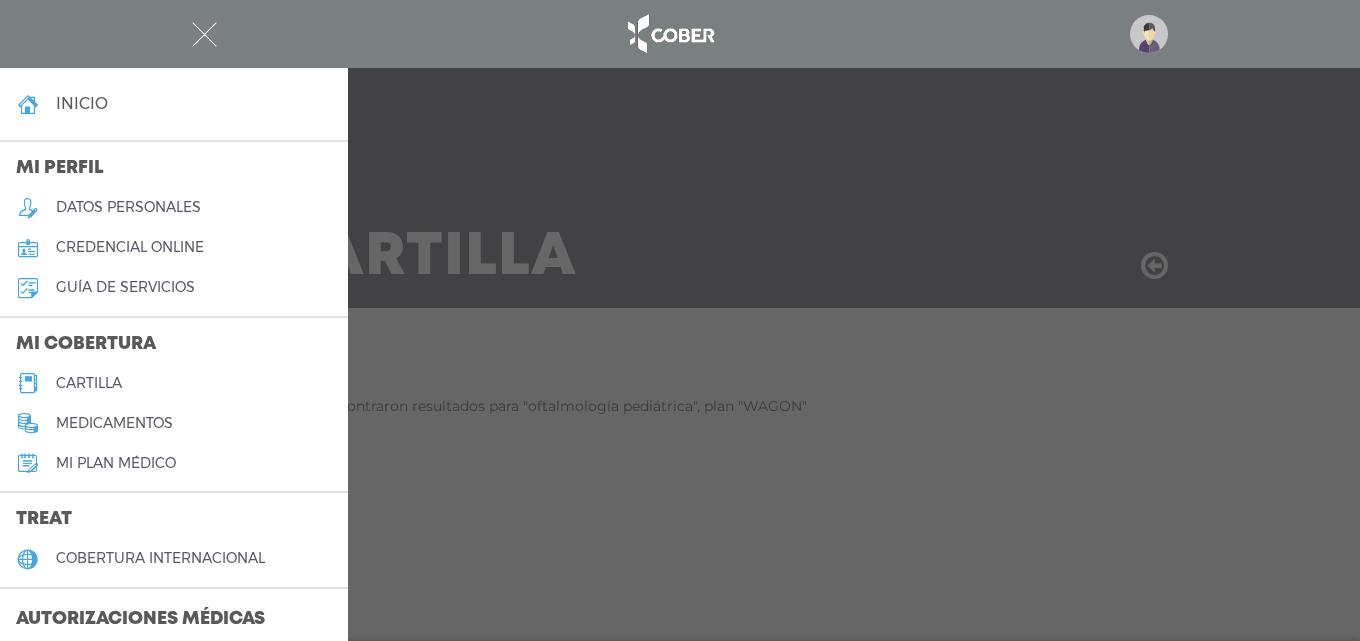 click at bounding box center [680, 320] 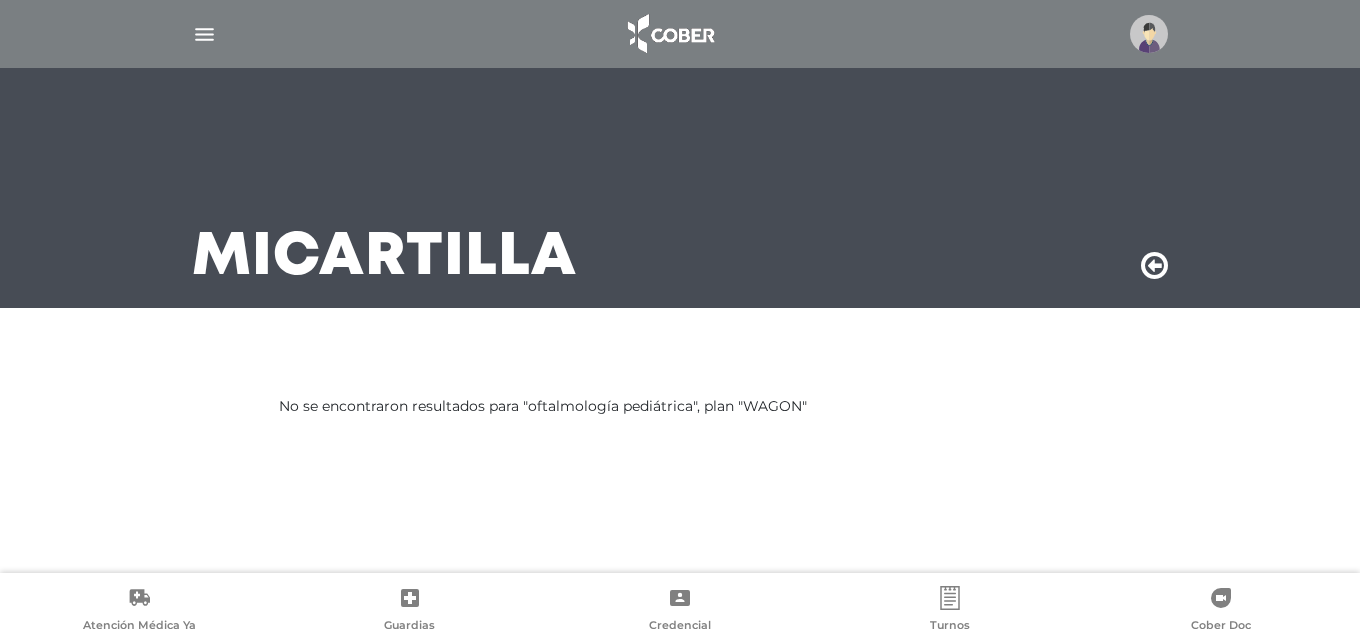 click on "No se encontraron resultados para "oftalmología pediátrica", plan "WAGON"" at bounding box center [680, 406] 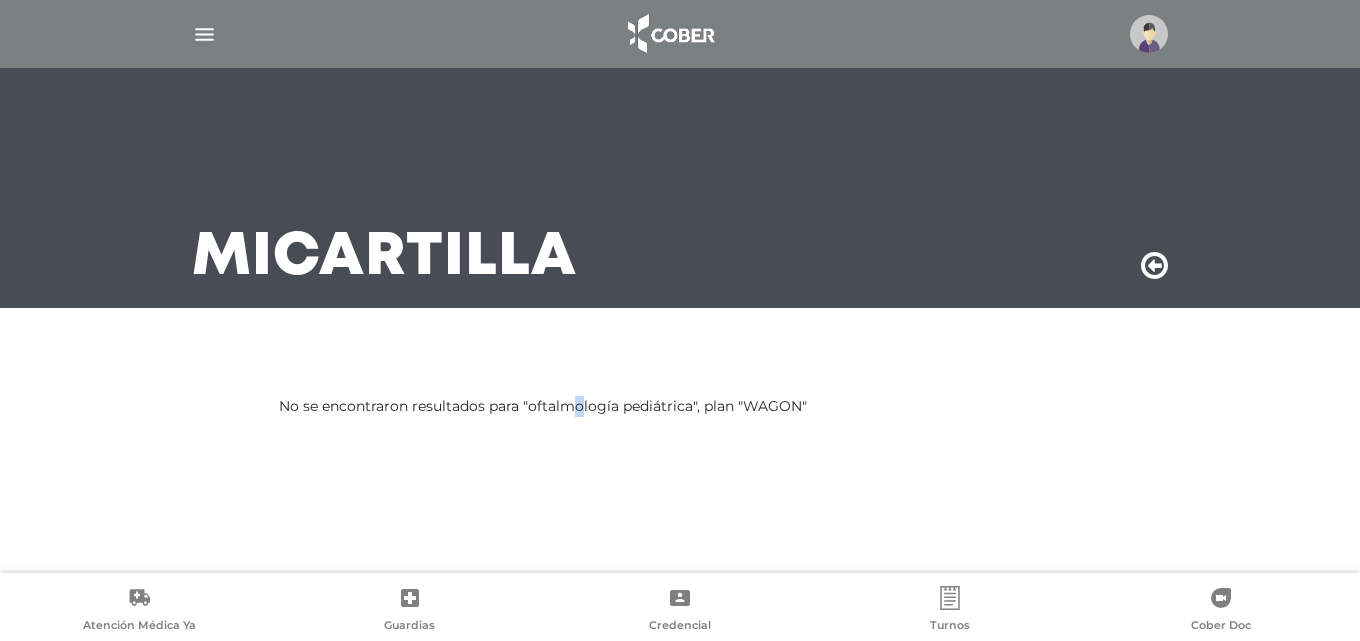 click at bounding box center (204, 34) 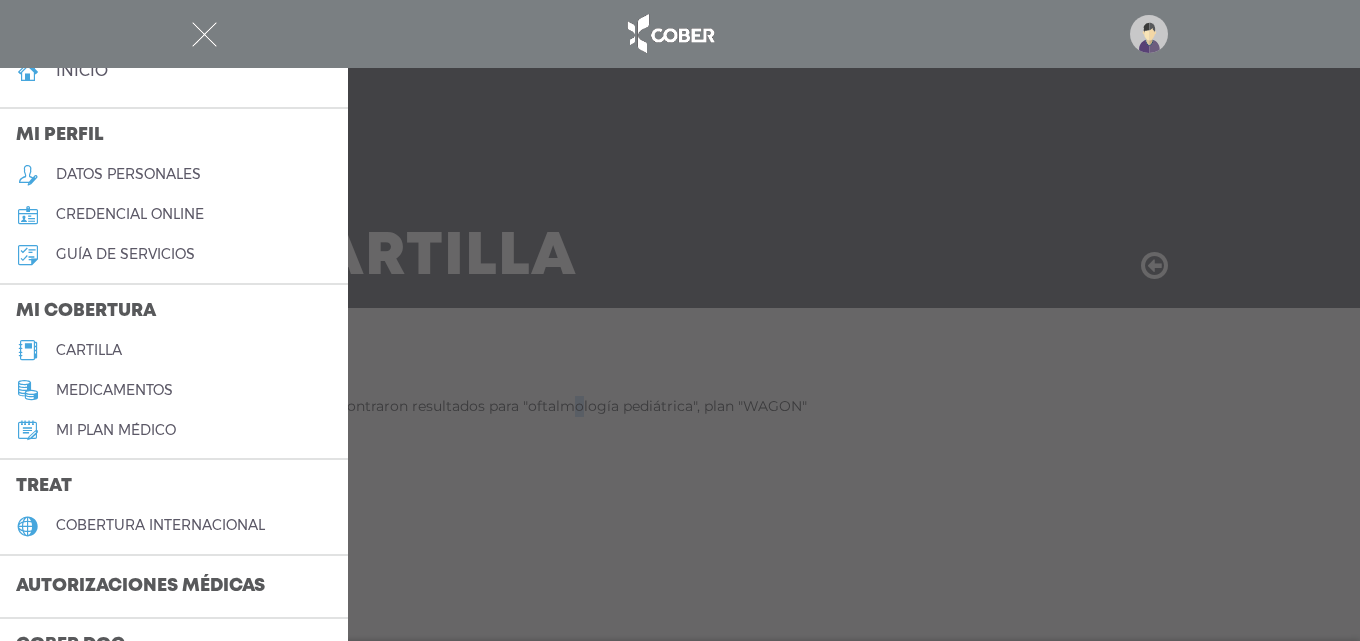 scroll, scrollTop: 0, scrollLeft: 0, axis: both 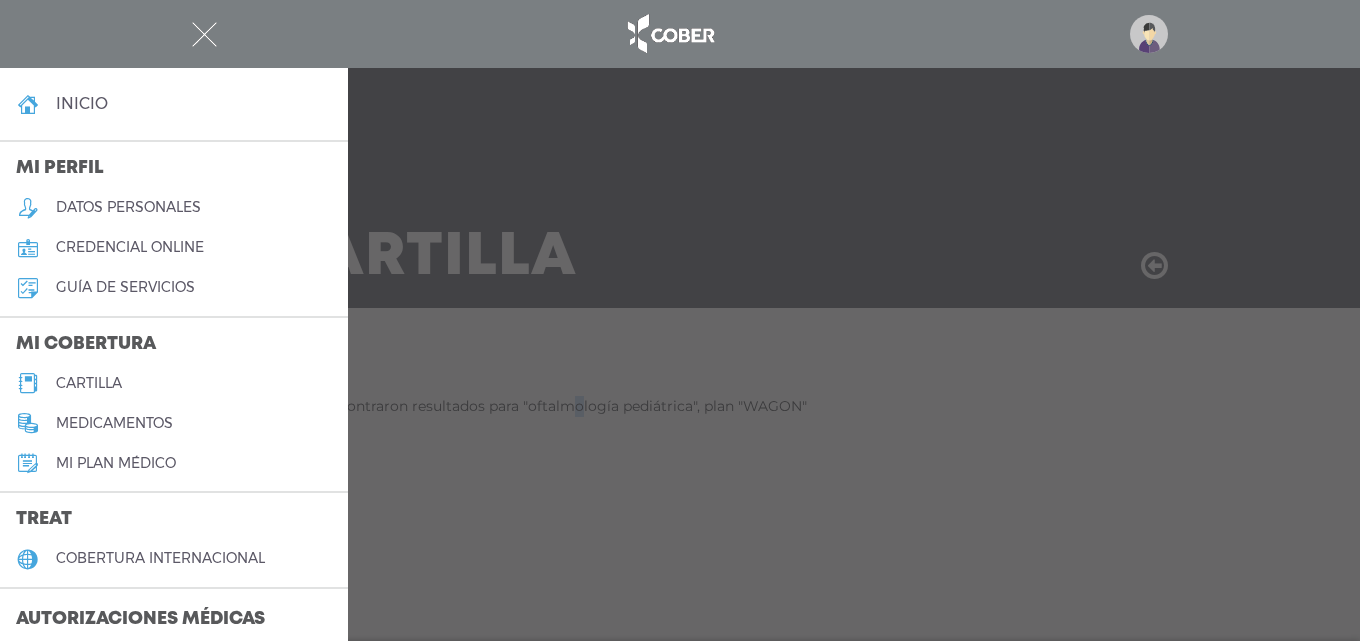 click on "inicio" at bounding box center [82, 103] 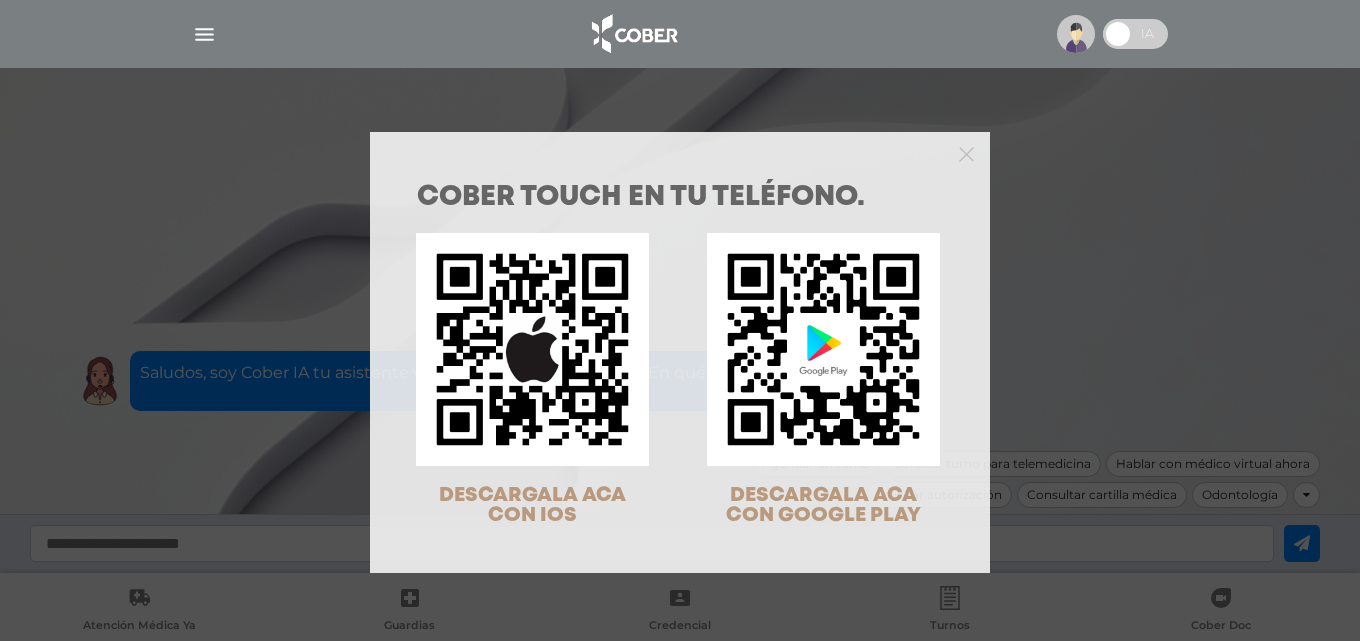 scroll, scrollTop: 0, scrollLeft: 0, axis: both 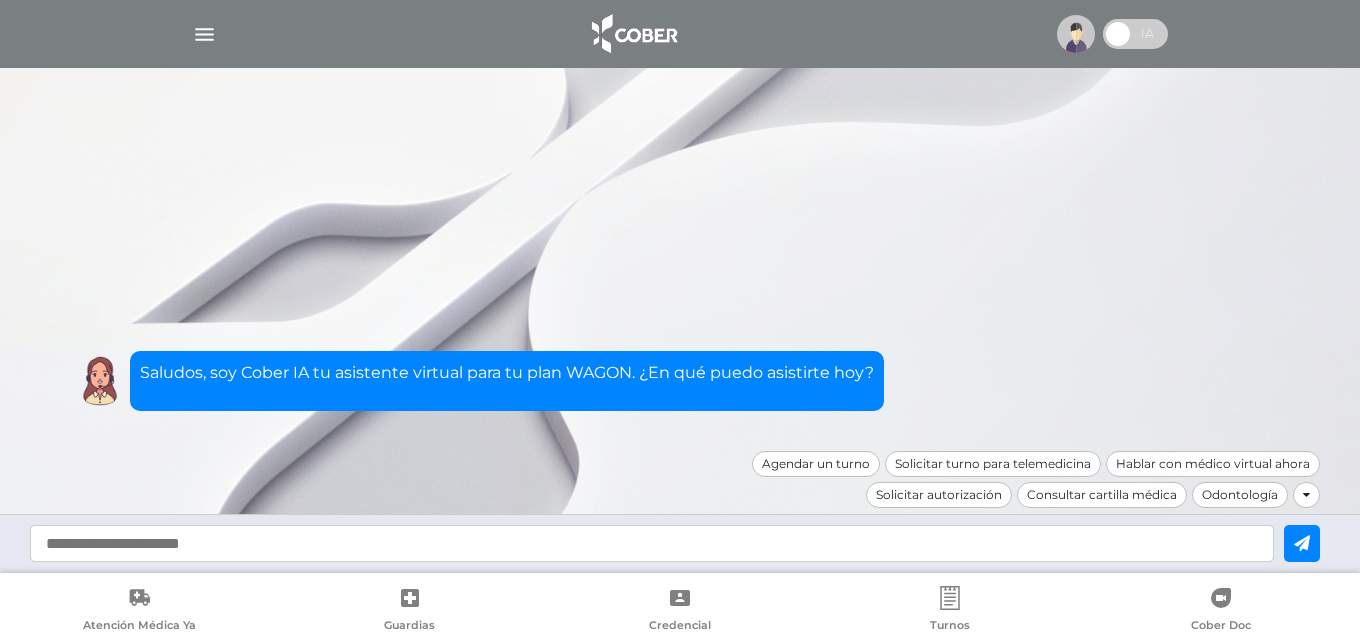 click at bounding box center [204, 34] 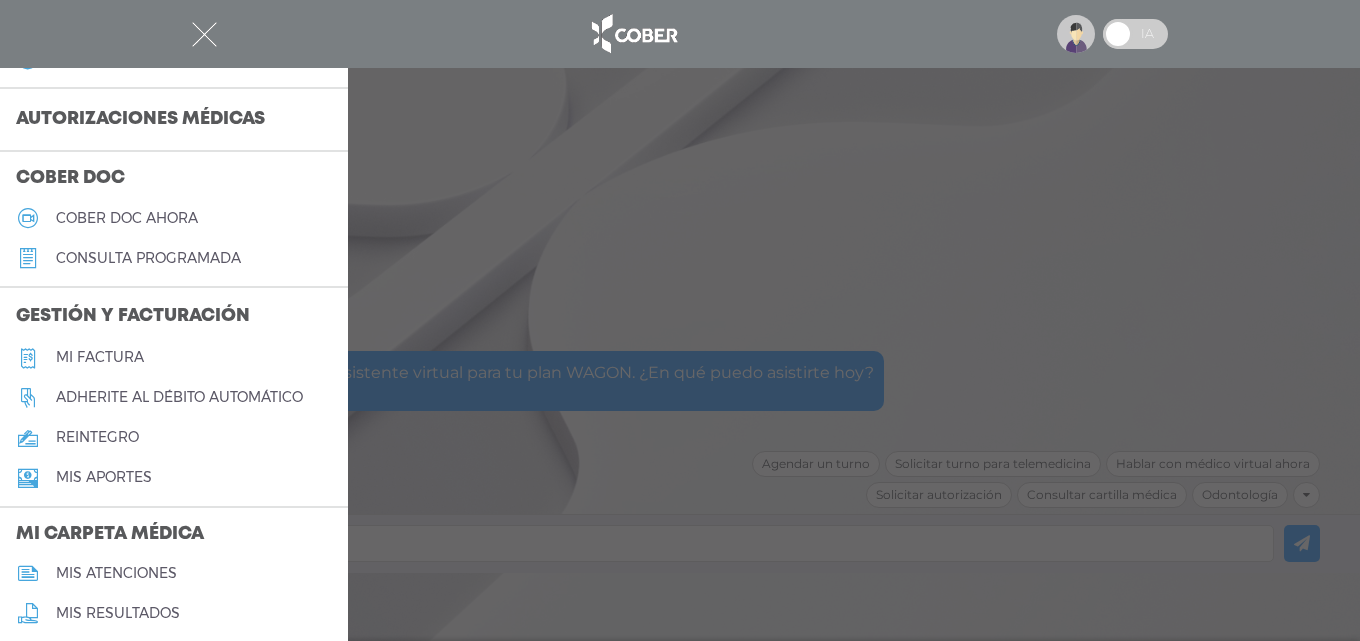 scroll, scrollTop: 0, scrollLeft: 0, axis: both 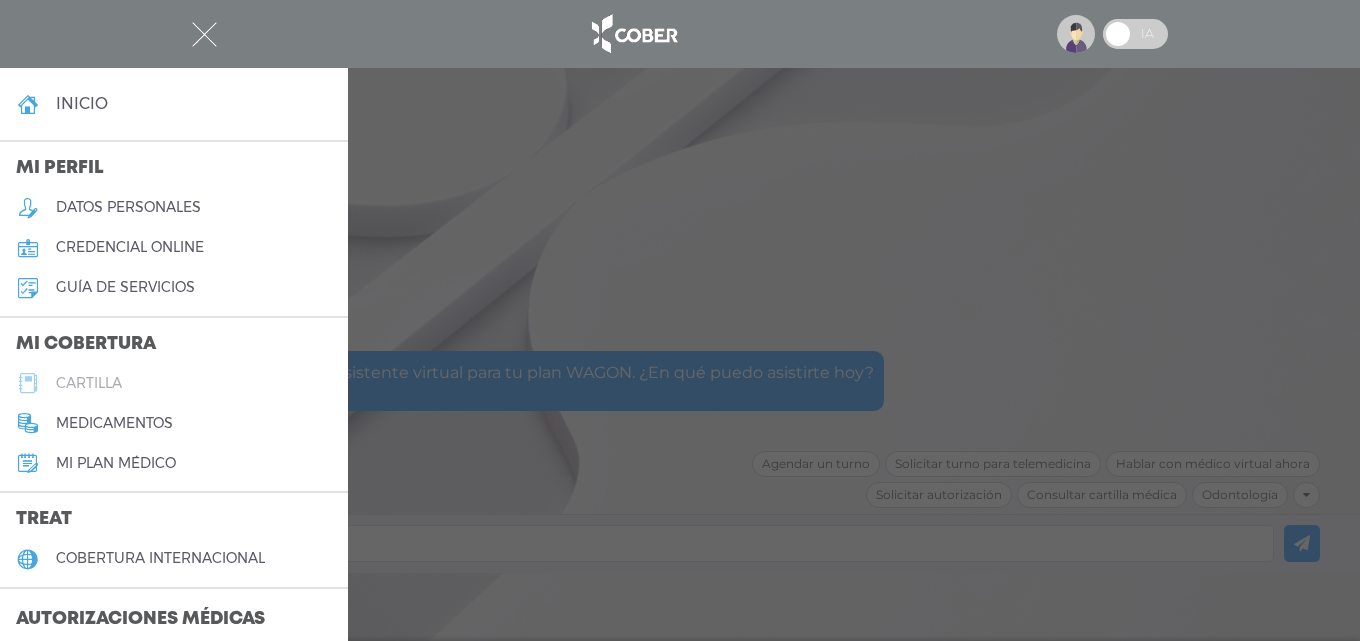 click on "cartilla" at bounding box center [174, 383] 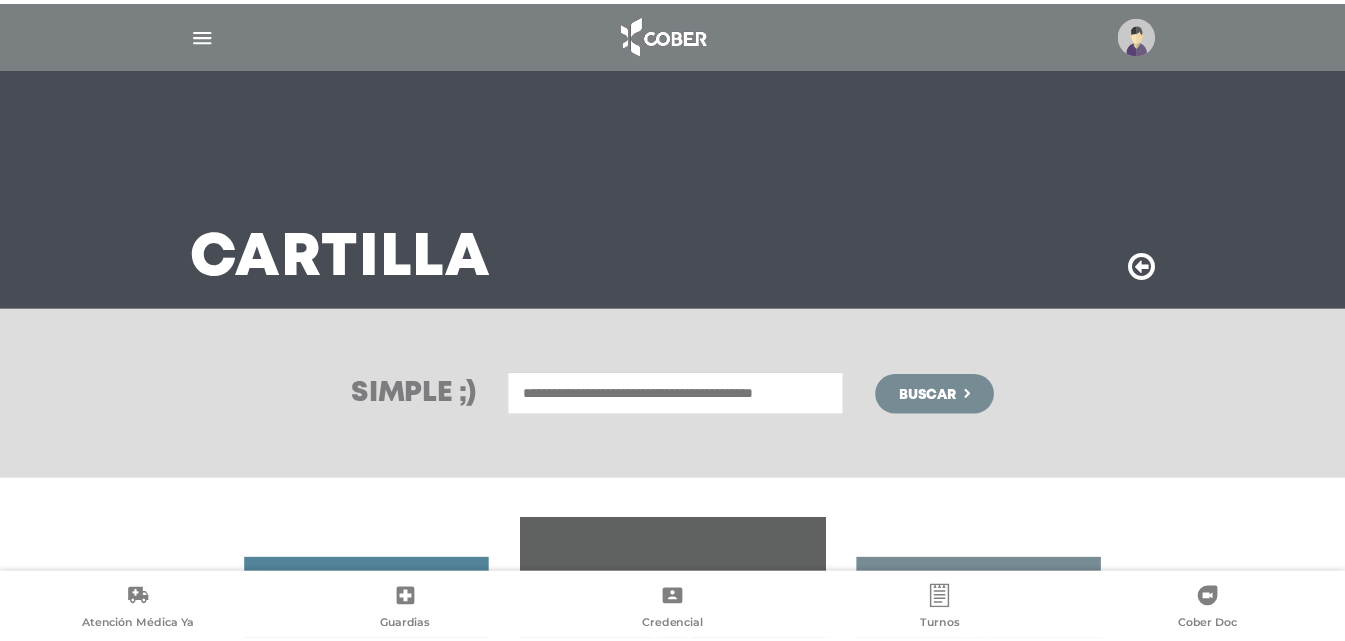 scroll, scrollTop: 0, scrollLeft: 0, axis: both 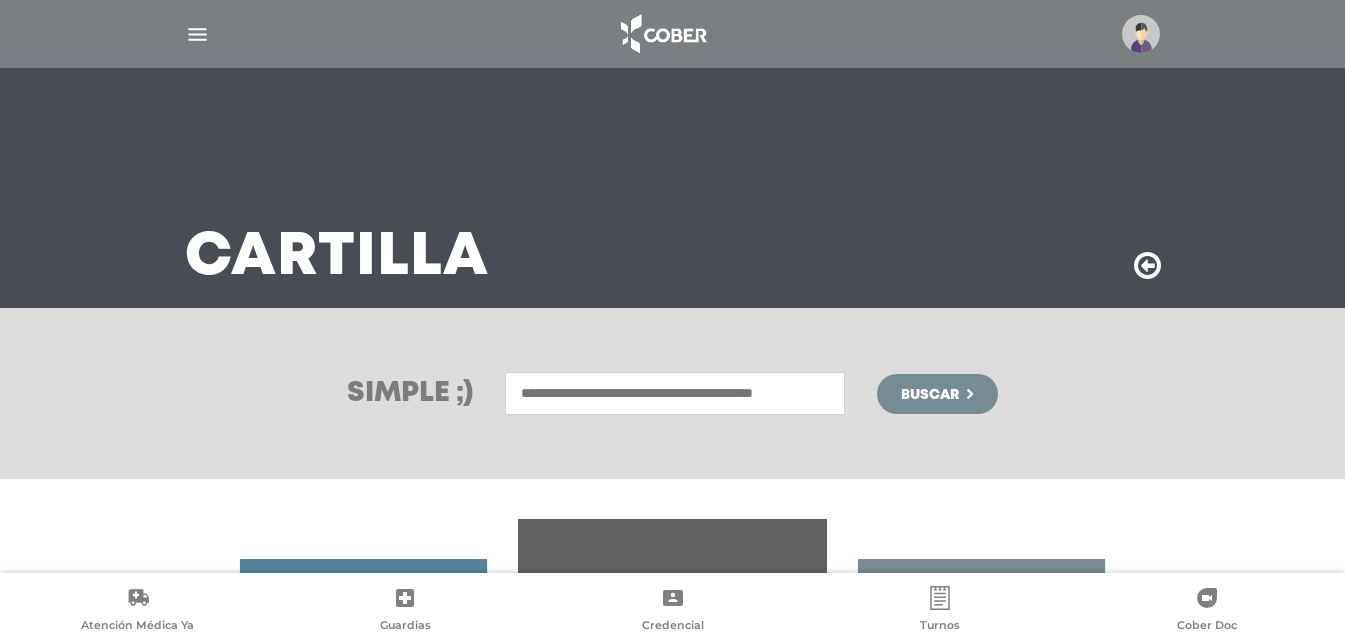 click at bounding box center [675, 393] 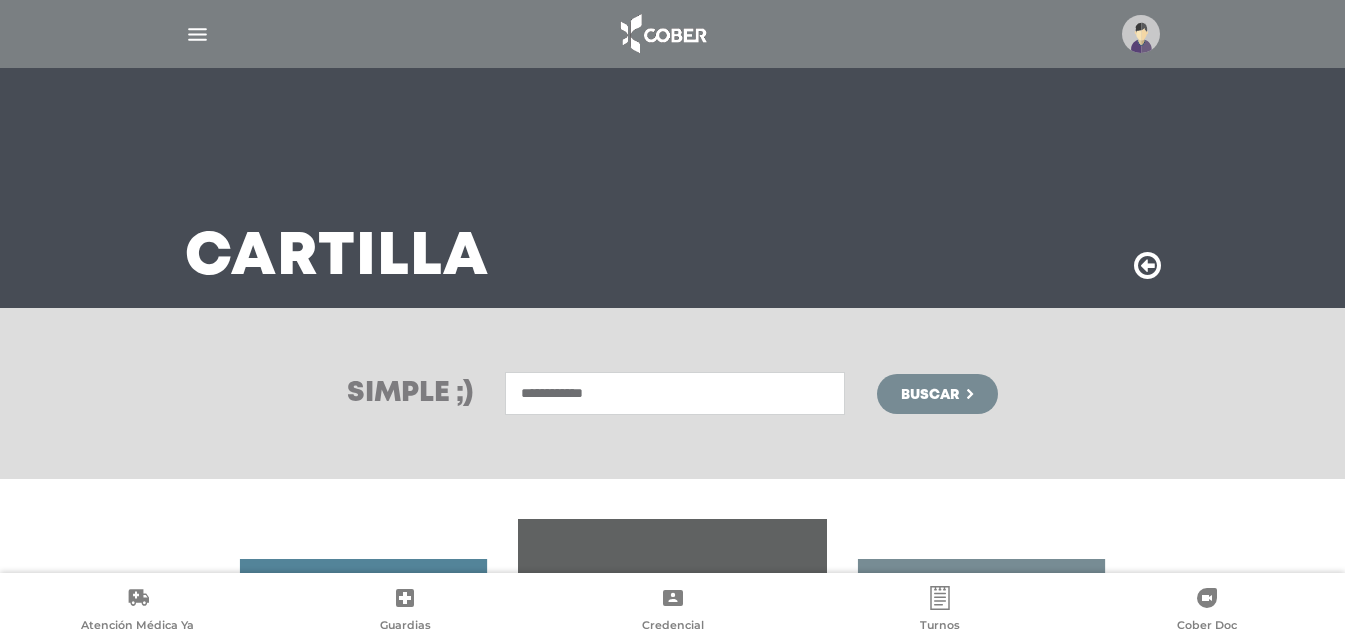 click on "**********" at bounding box center [675, 393] 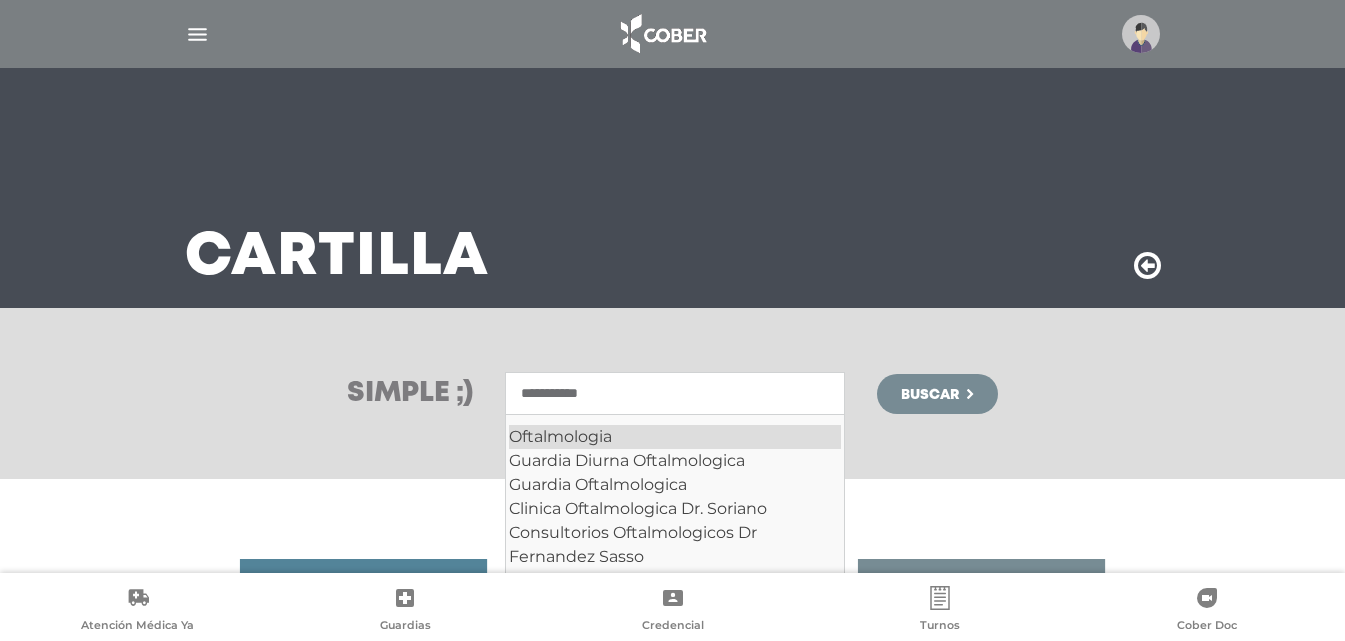 drag, startPoint x: 625, startPoint y: 434, endPoint x: 627, endPoint y: 421, distance: 13.152946 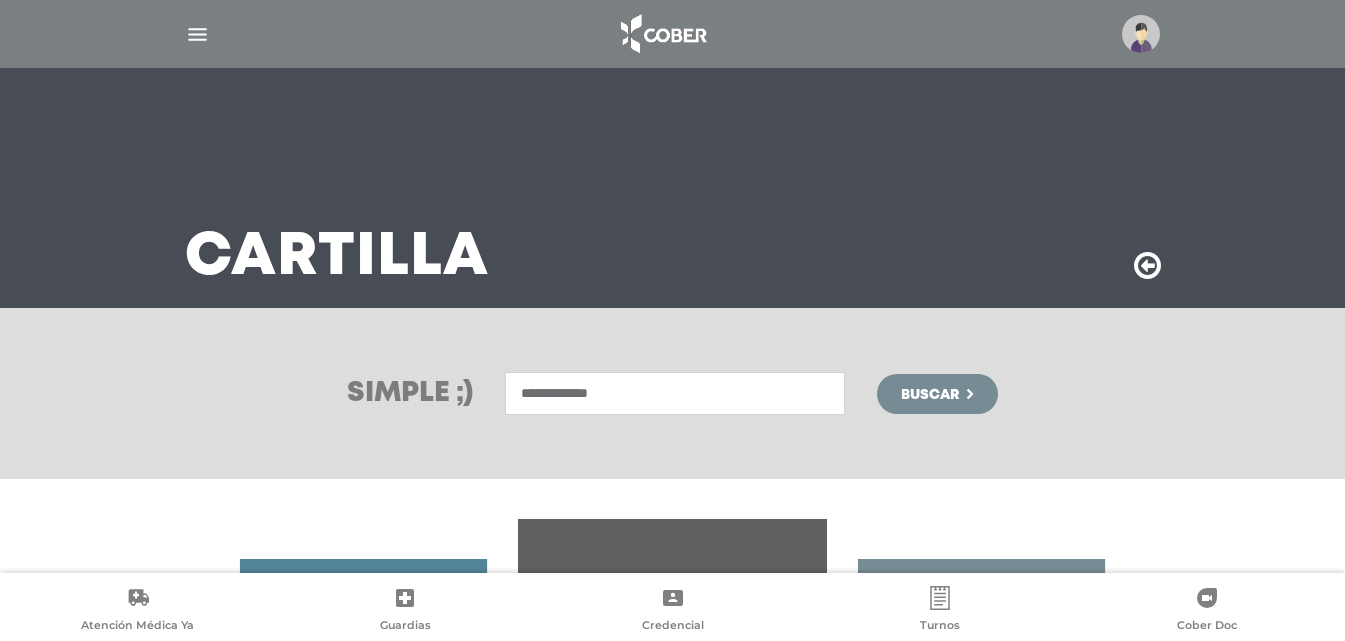 type on "**********" 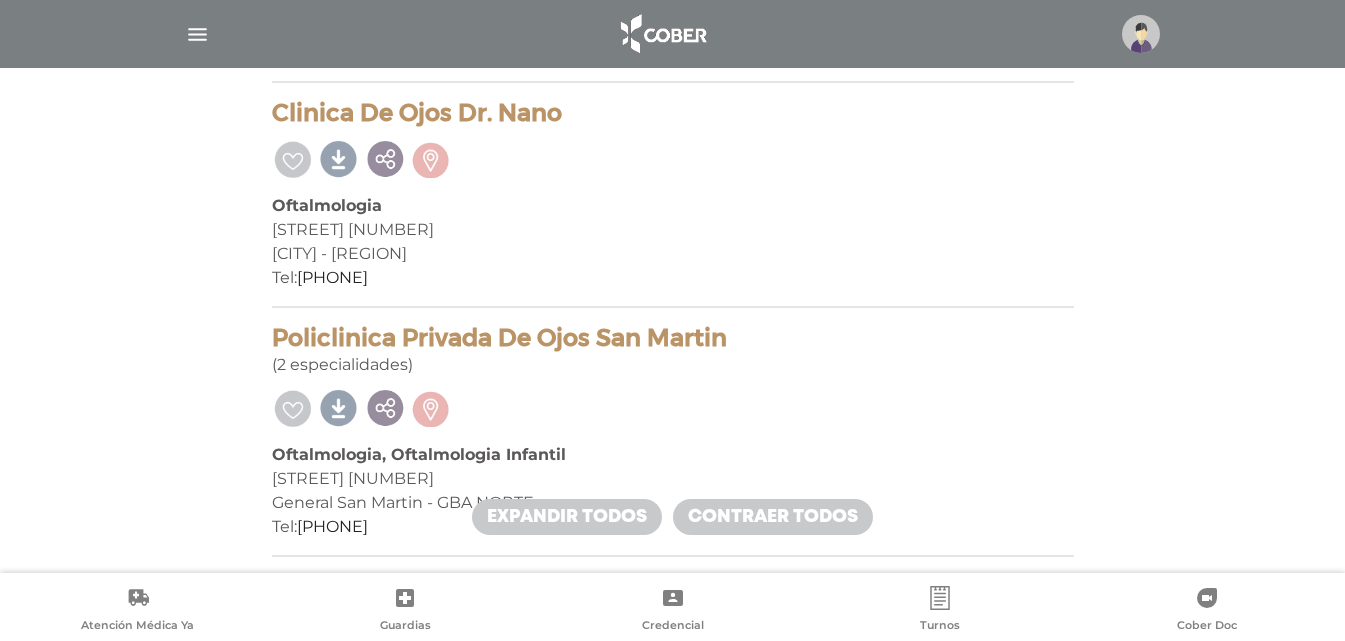 scroll, scrollTop: 2800, scrollLeft: 0, axis: vertical 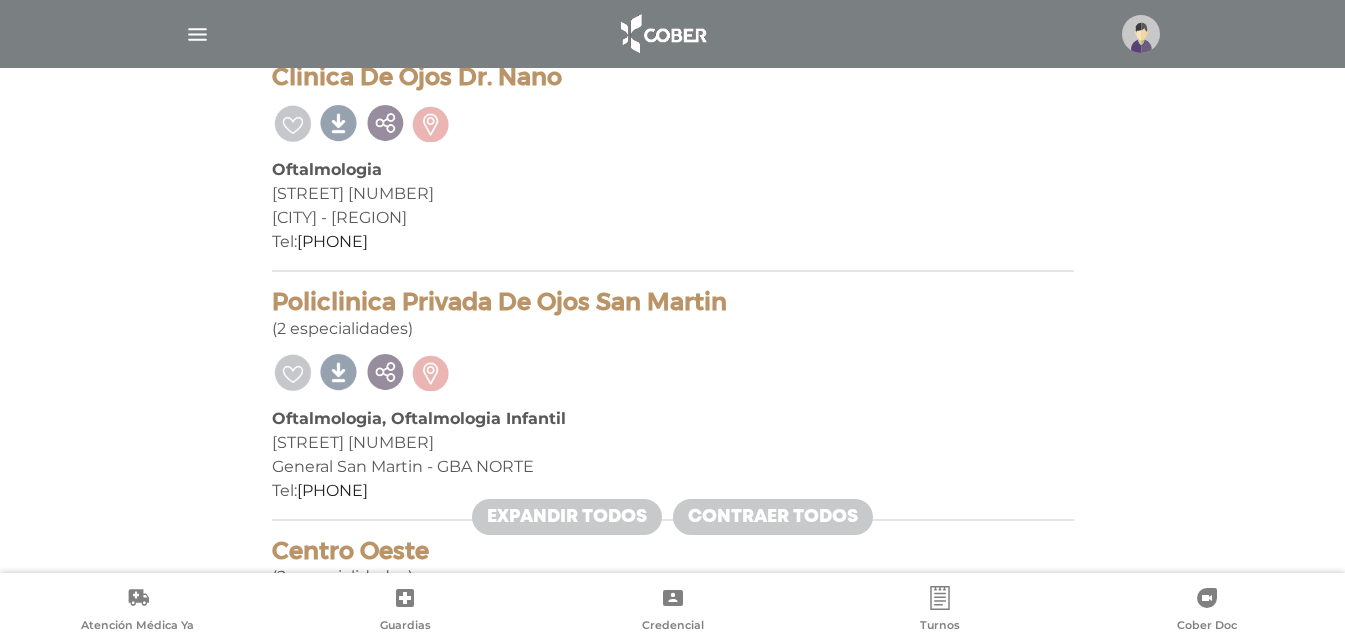 click at bounding box center (293, 370) 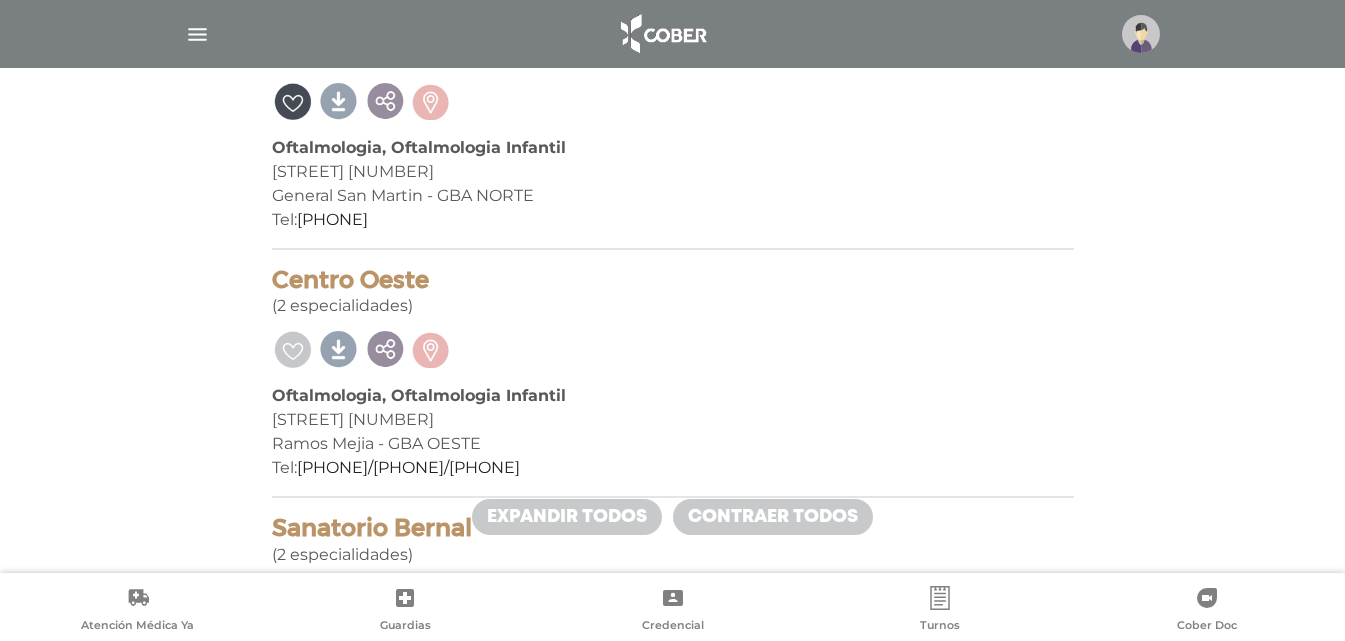 scroll, scrollTop: 3100, scrollLeft: 0, axis: vertical 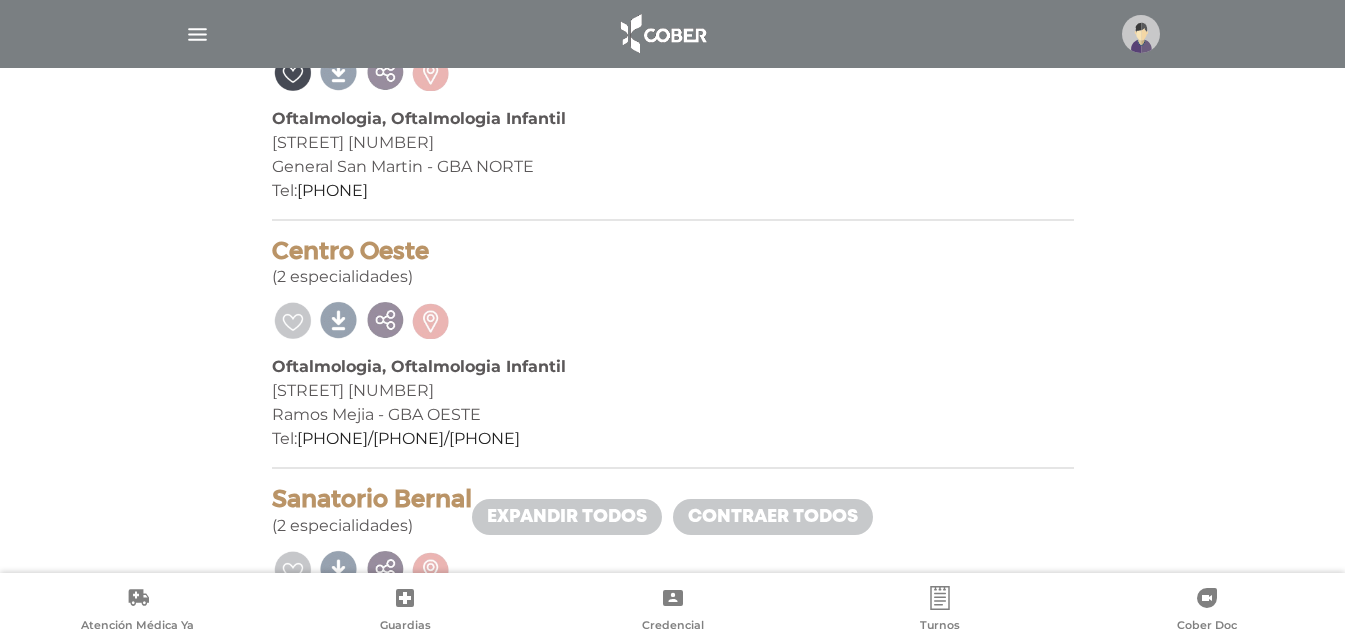click at bounding box center [293, 318] 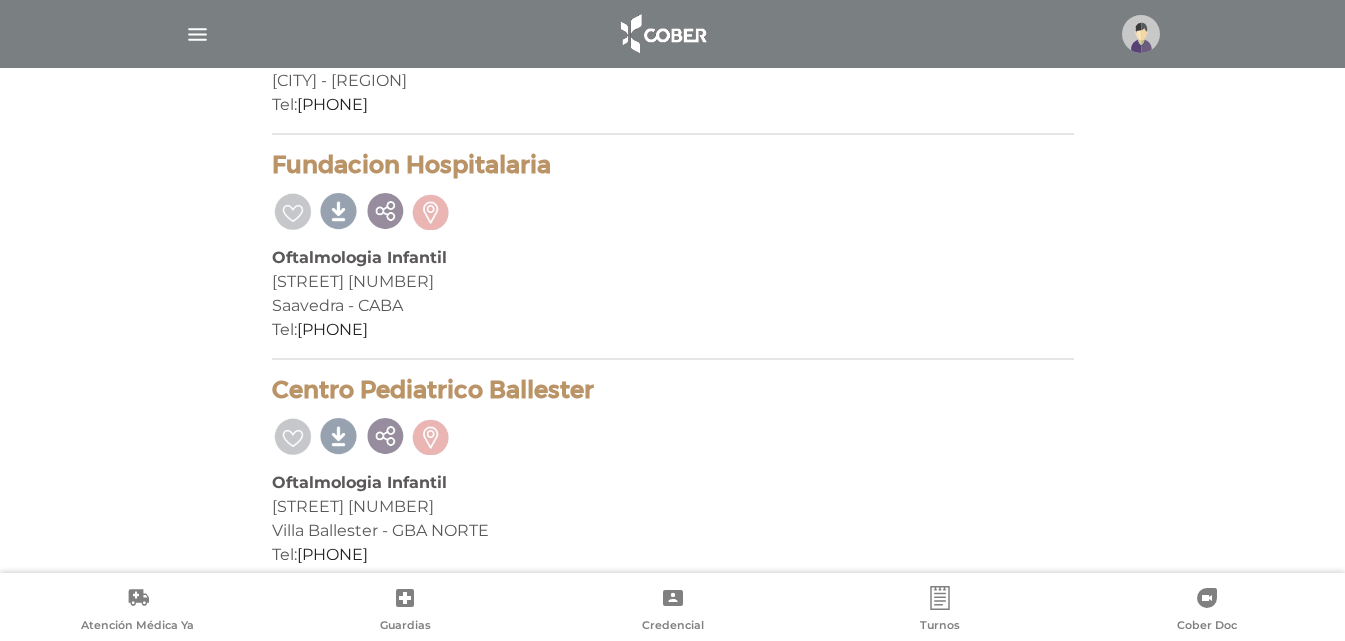 scroll, scrollTop: 18482, scrollLeft: 0, axis: vertical 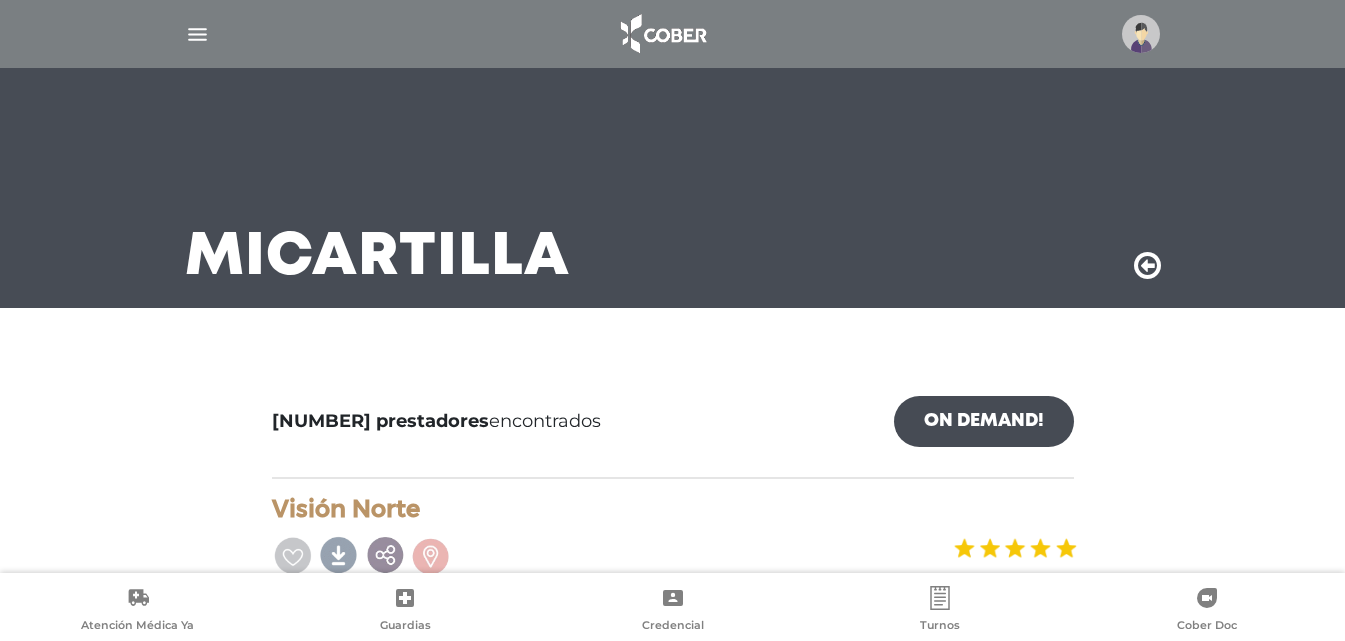 click on "80 prestadores  encontrados
On Demand!" at bounding box center [673, 437] 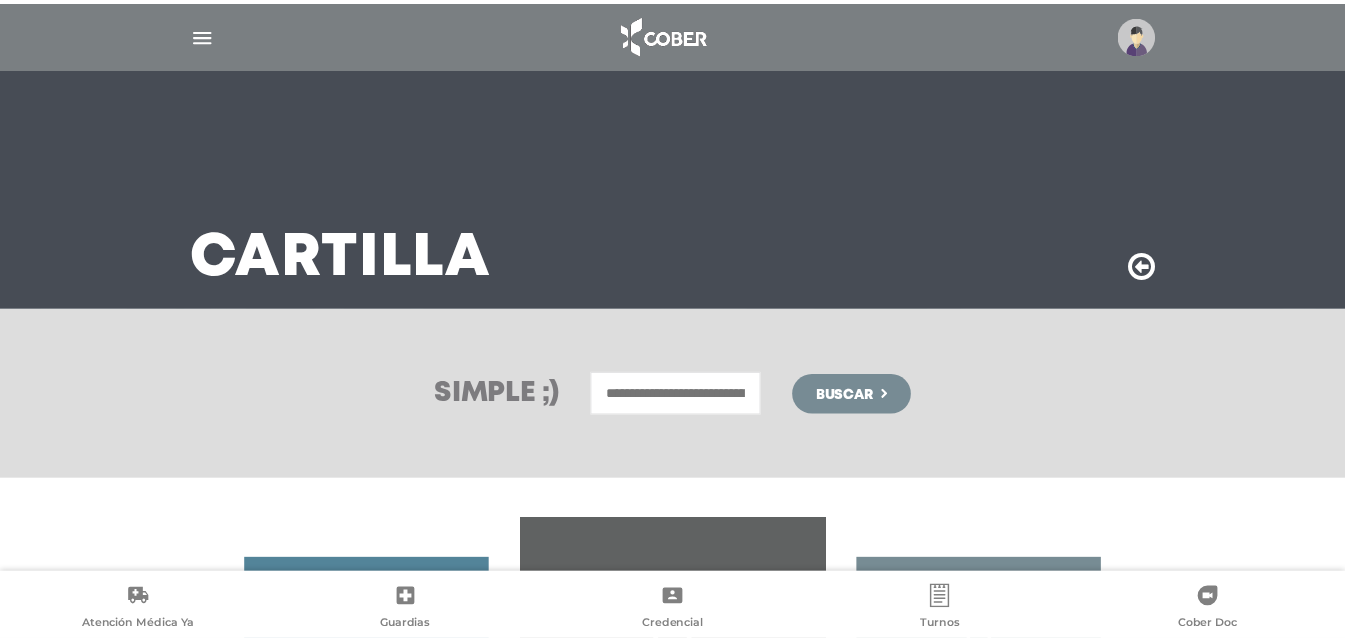 scroll, scrollTop: 0, scrollLeft: 0, axis: both 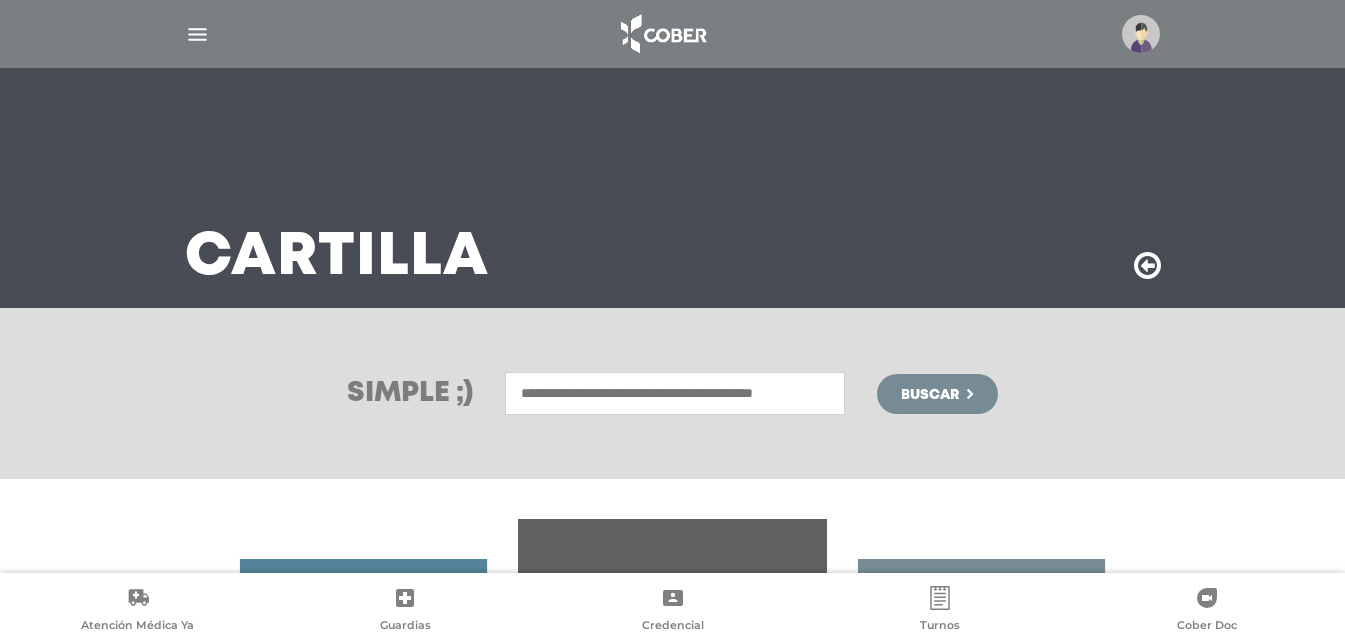 drag, startPoint x: 547, startPoint y: 395, endPoint x: 586, endPoint y: 400, distance: 39.319206 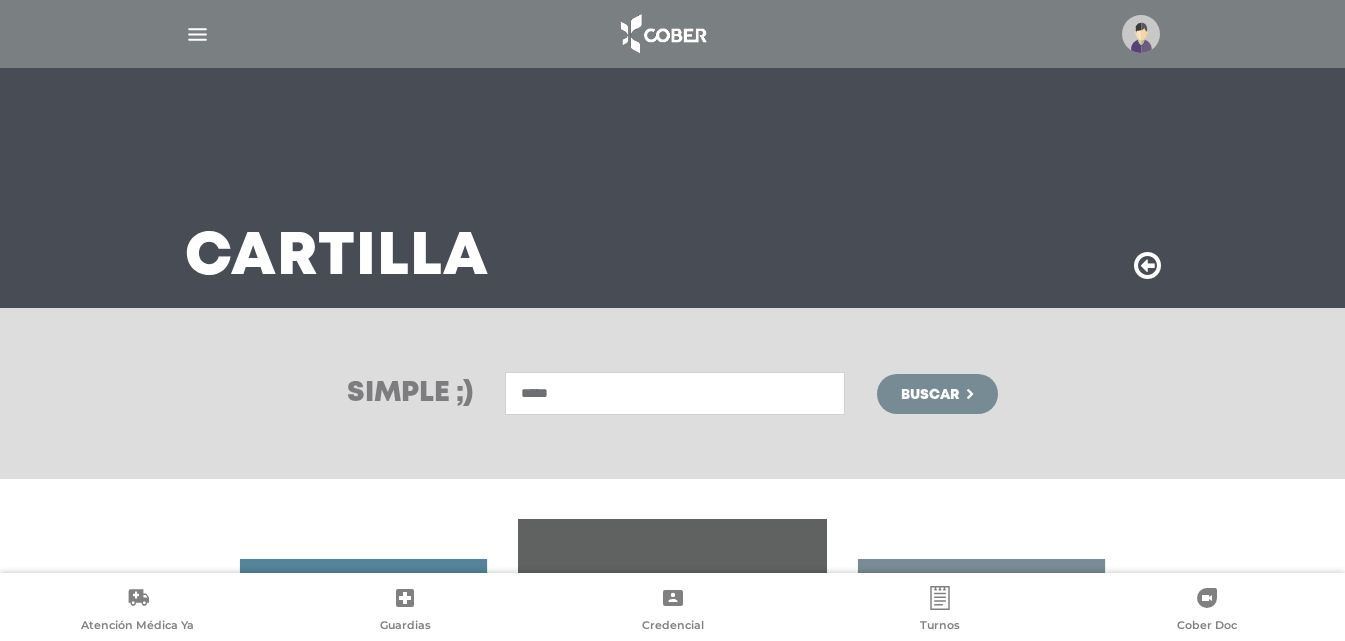 type on "*****" 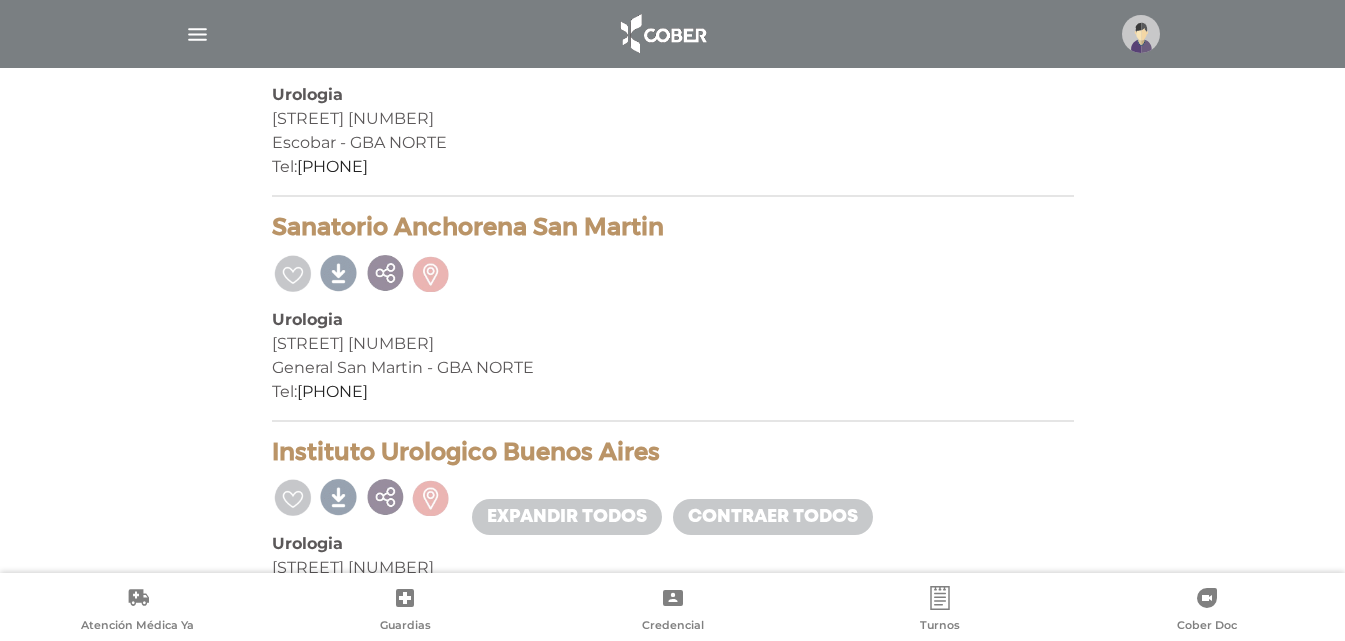 scroll, scrollTop: 5000, scrollLeft: 0, axis: vertical 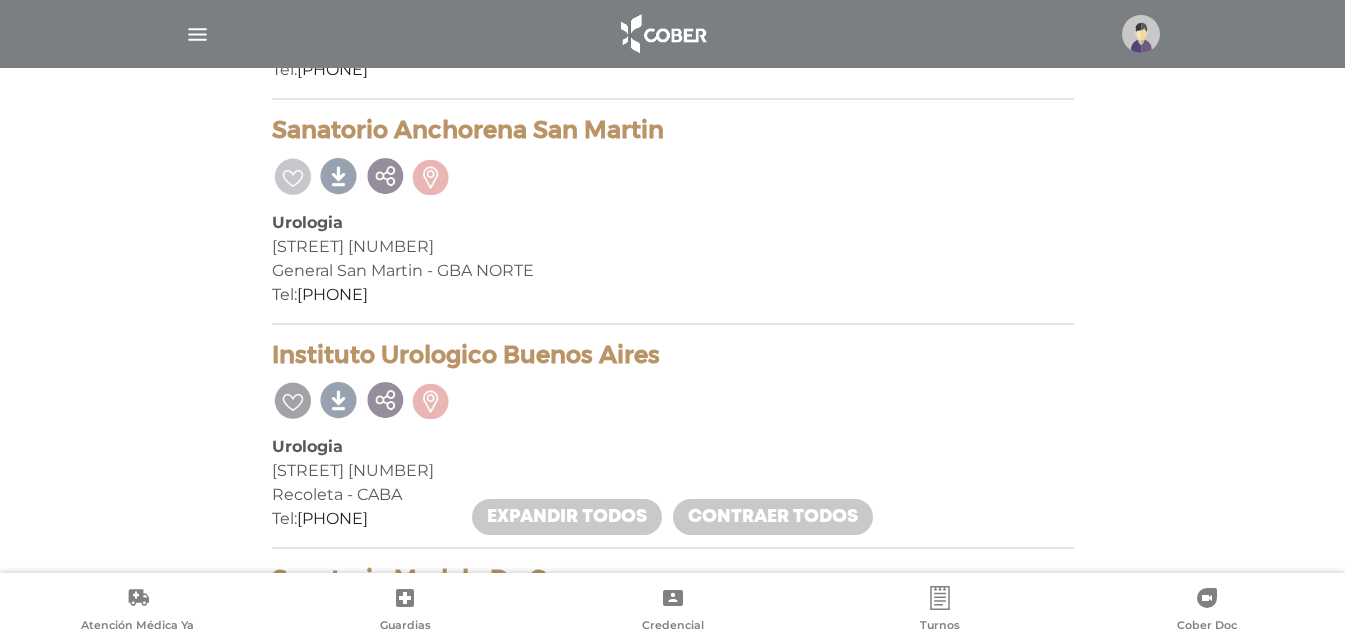 click at bounding box center (293, 398) 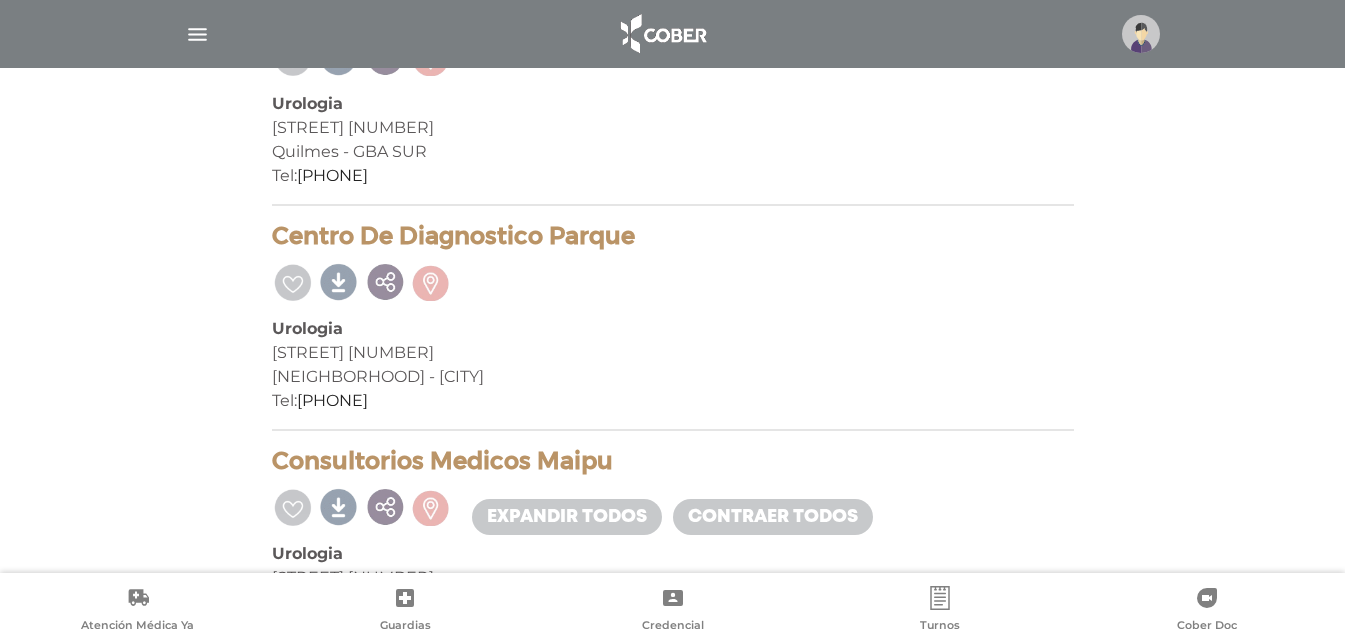 scroll, scrollTop: 12200, scrollLeft: 0, axis: vertical 